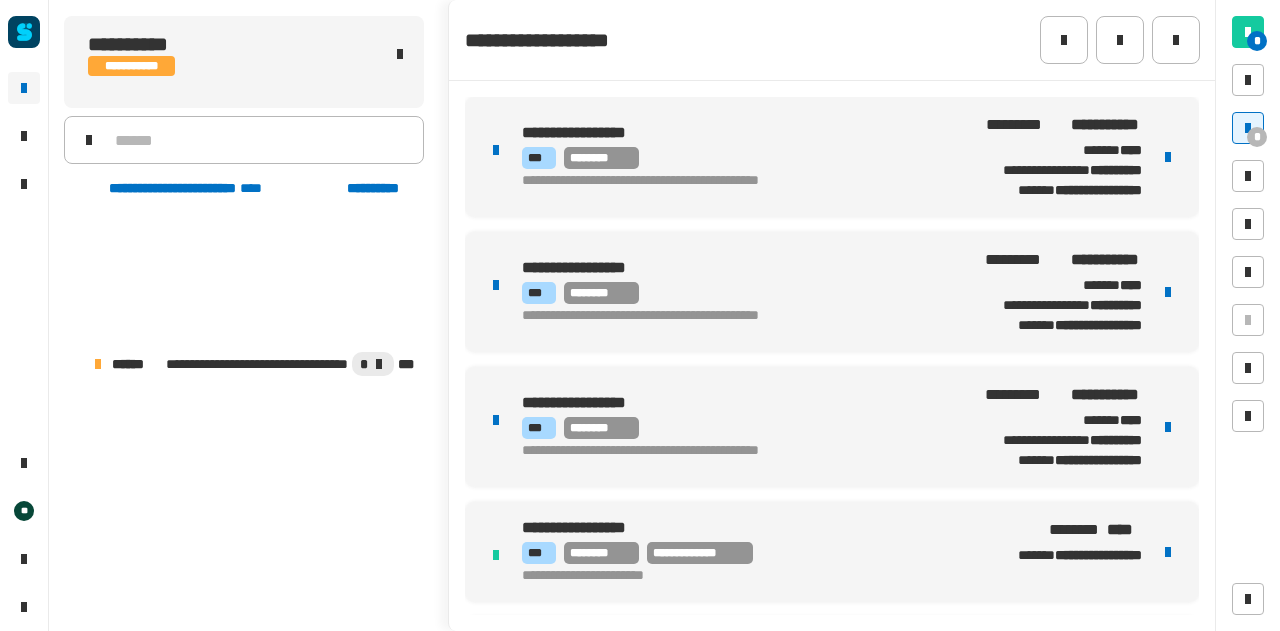 scroll, scrollTop: 0, scrollLeft: 0, axis: both 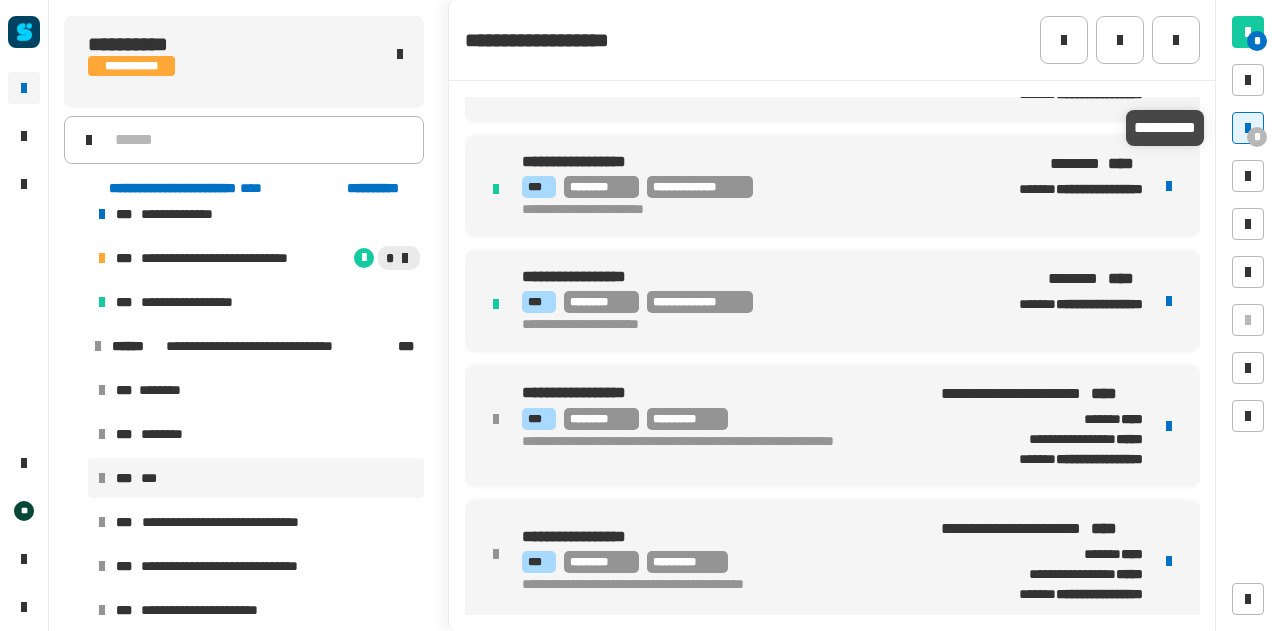 click on "*" at bounding box center (1257, 137) 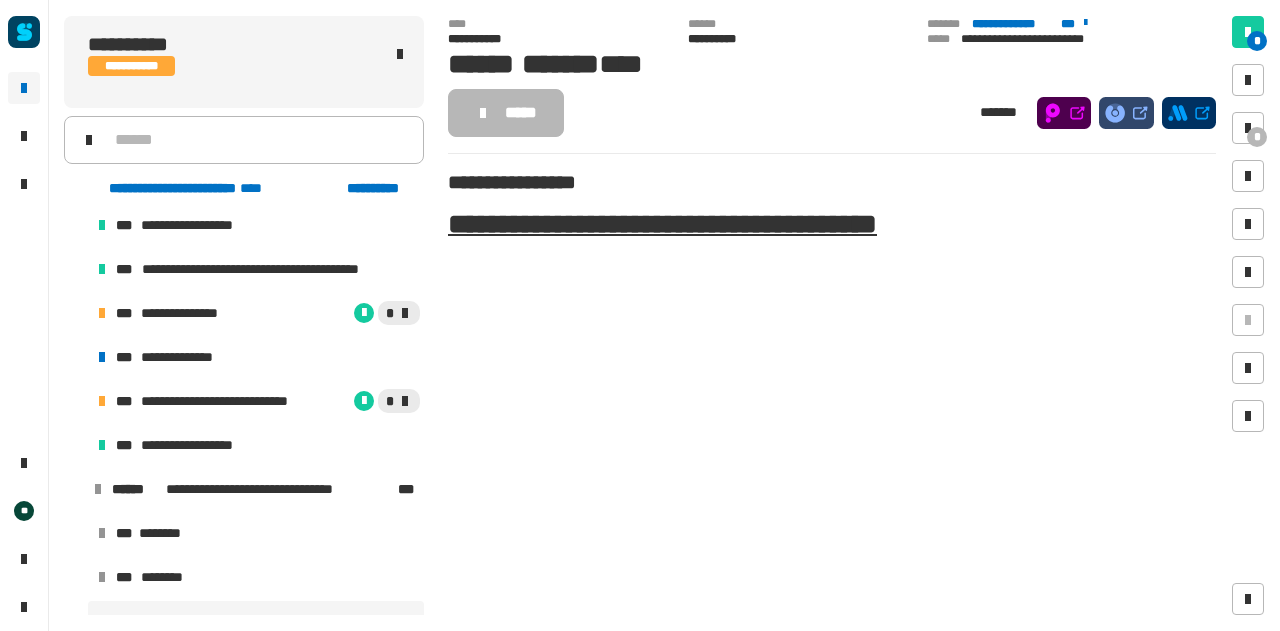 scroll, scrollTop: 268, scrollLeft: 0, axis: vertical 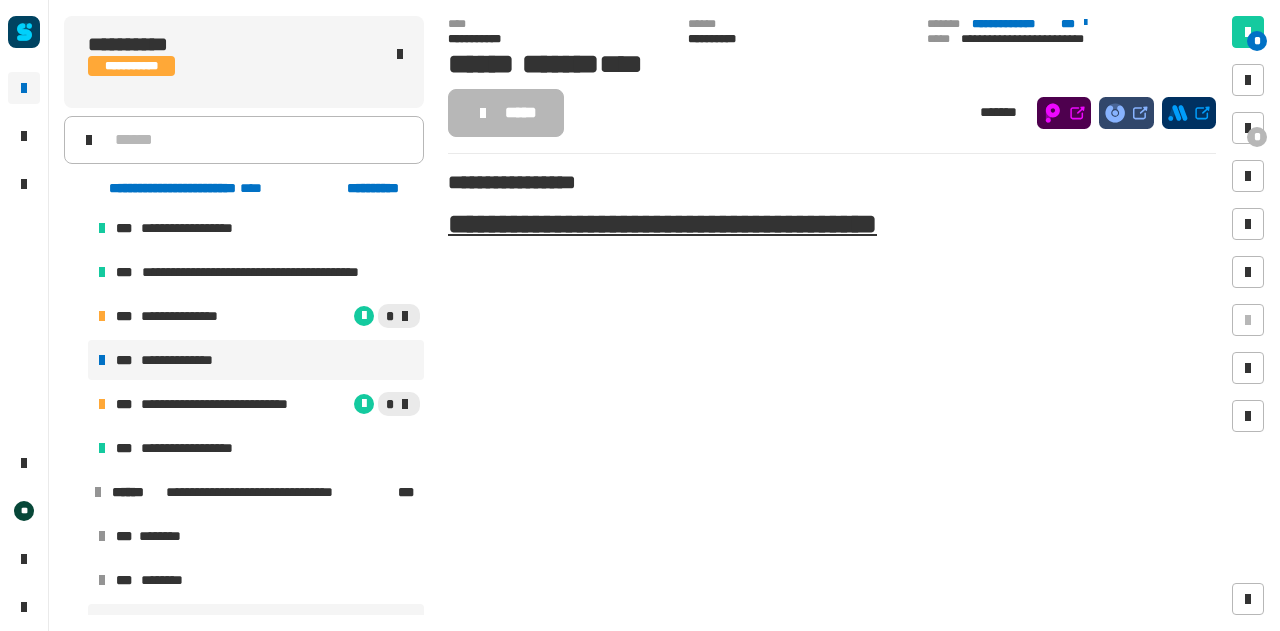 click on "**********" at bounding box center [190, 360] 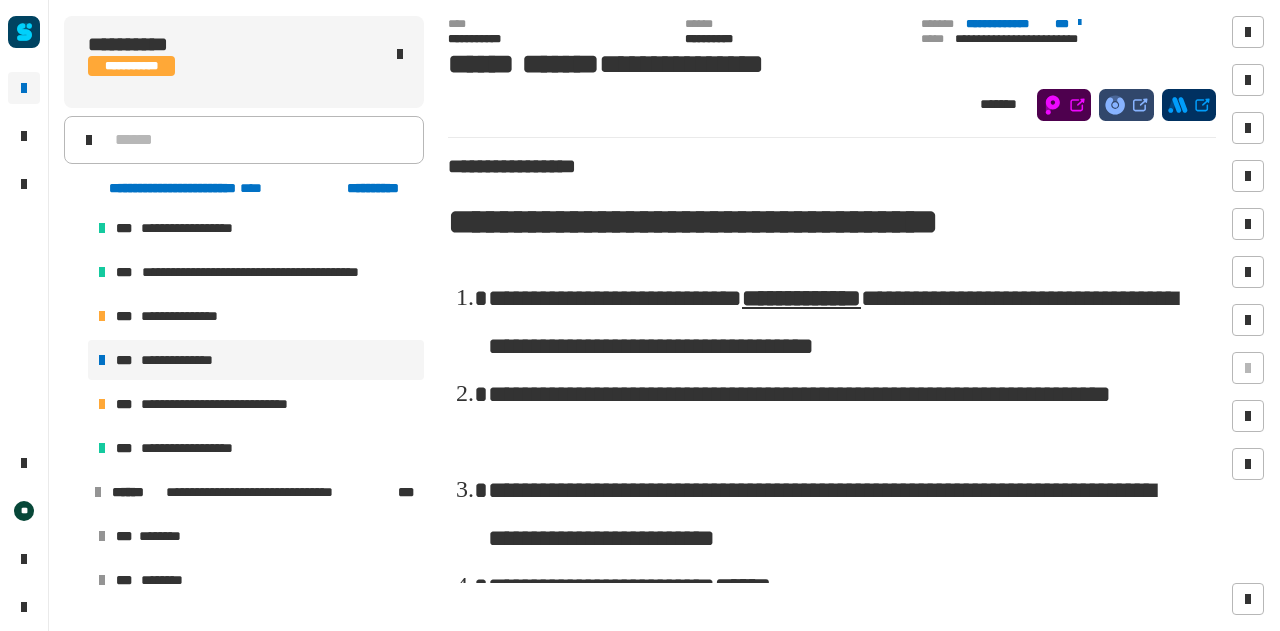 drag, startPoint x: 256, startPoint y: 350, endPoint x: 220, endPoint y: 374, distance: 43.266617 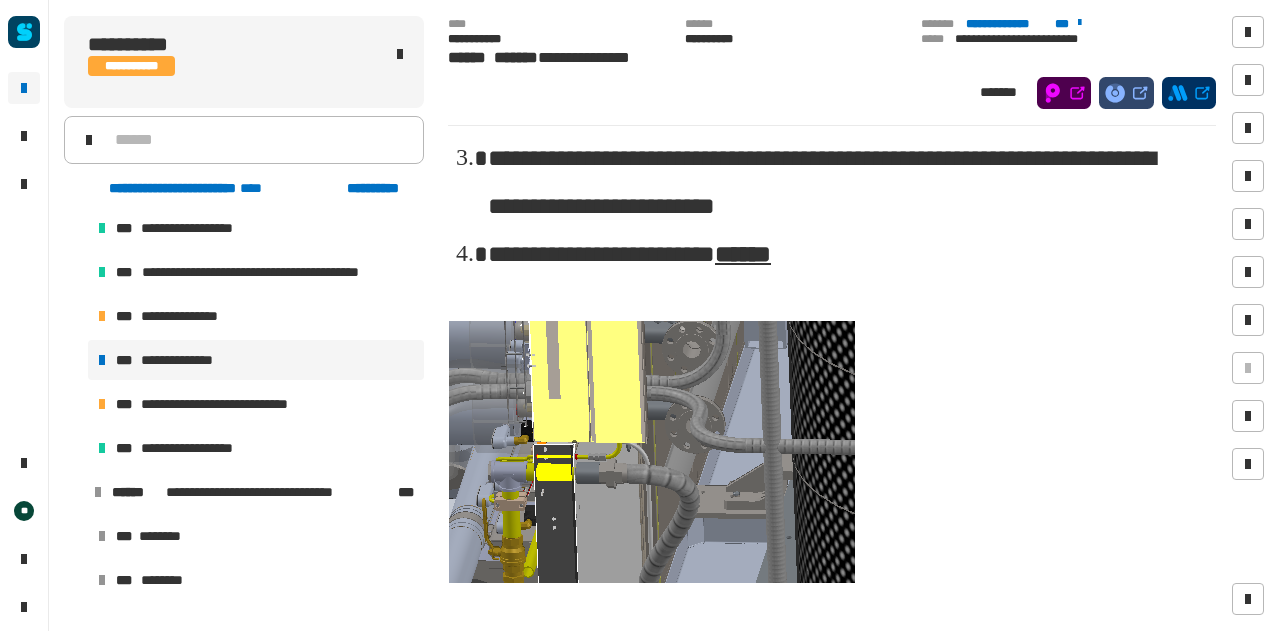 scroll, scrollTop: 0, scrollLeft: 0, axis: both 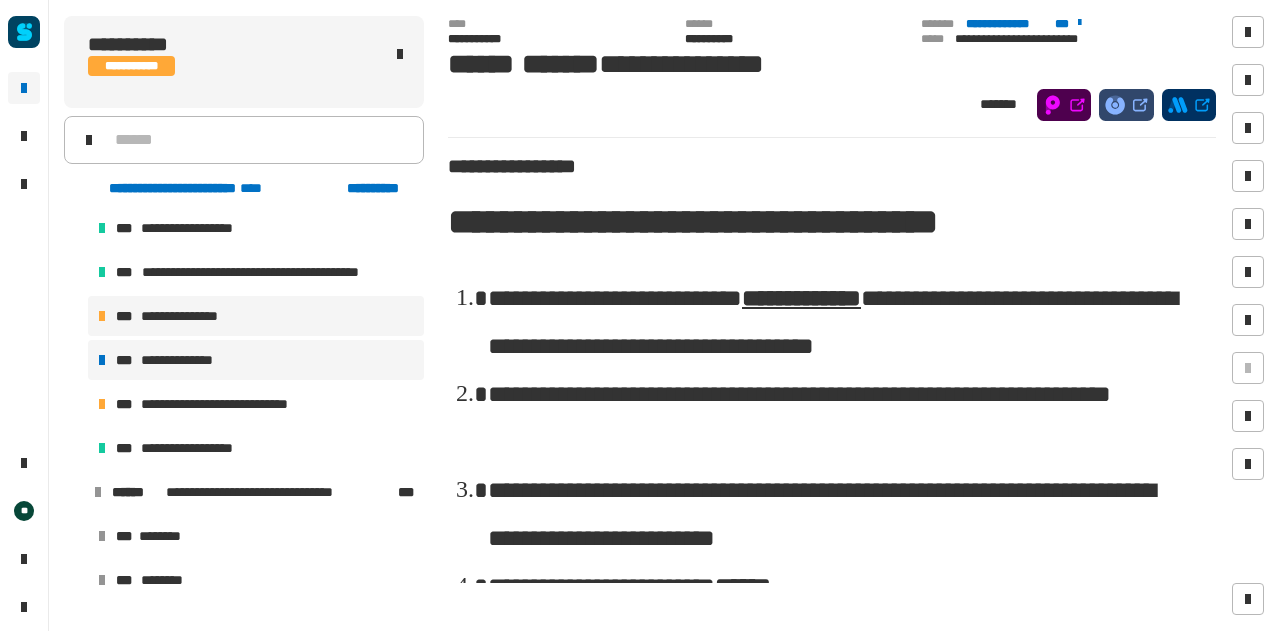 click on "**********" at bounding box center (256, 316) 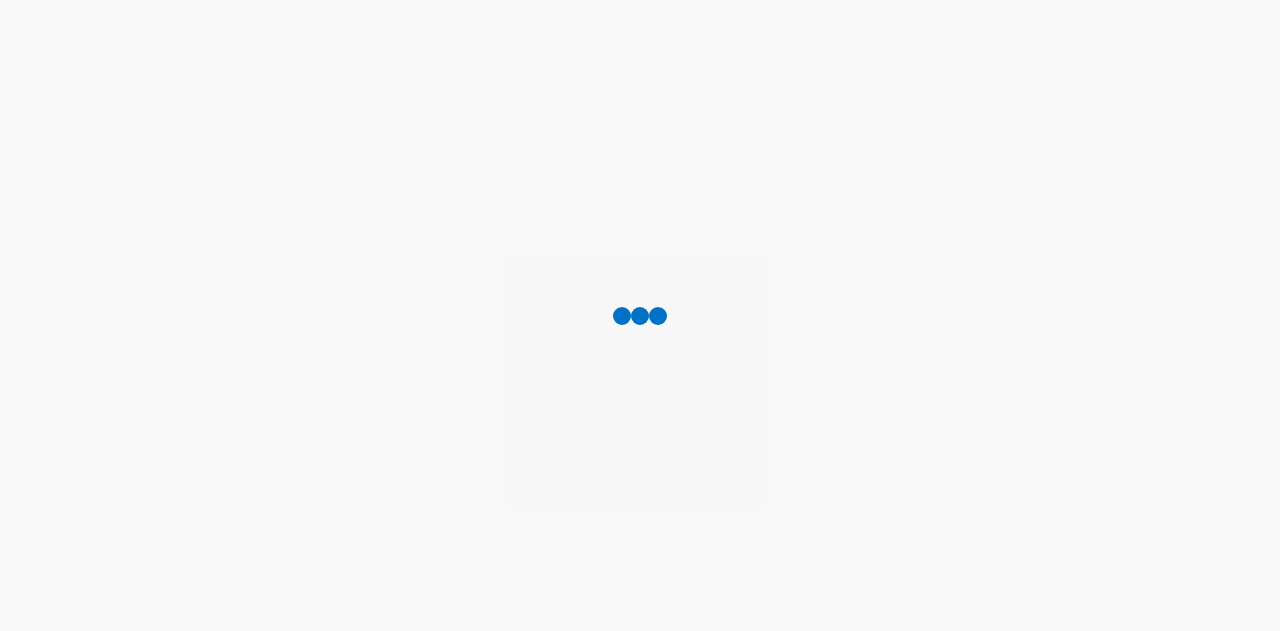 scroll, scrollTop: 0, scrollLeft: 0, axis: both 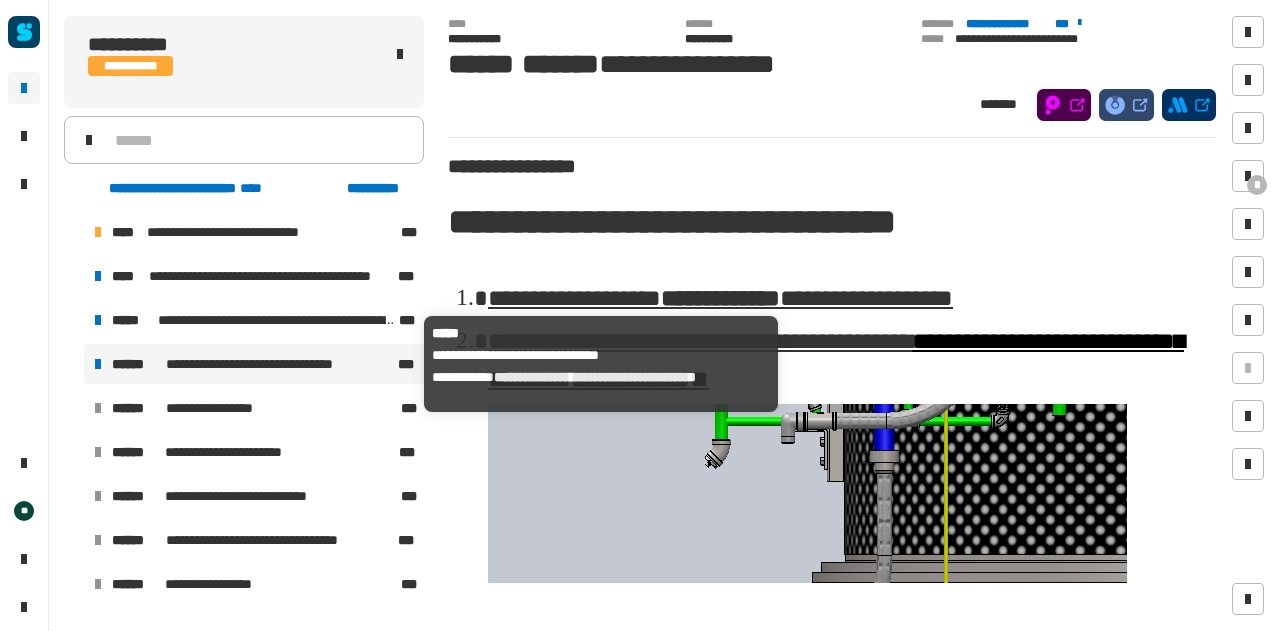 click on "******" at bounding box center [137, 364] 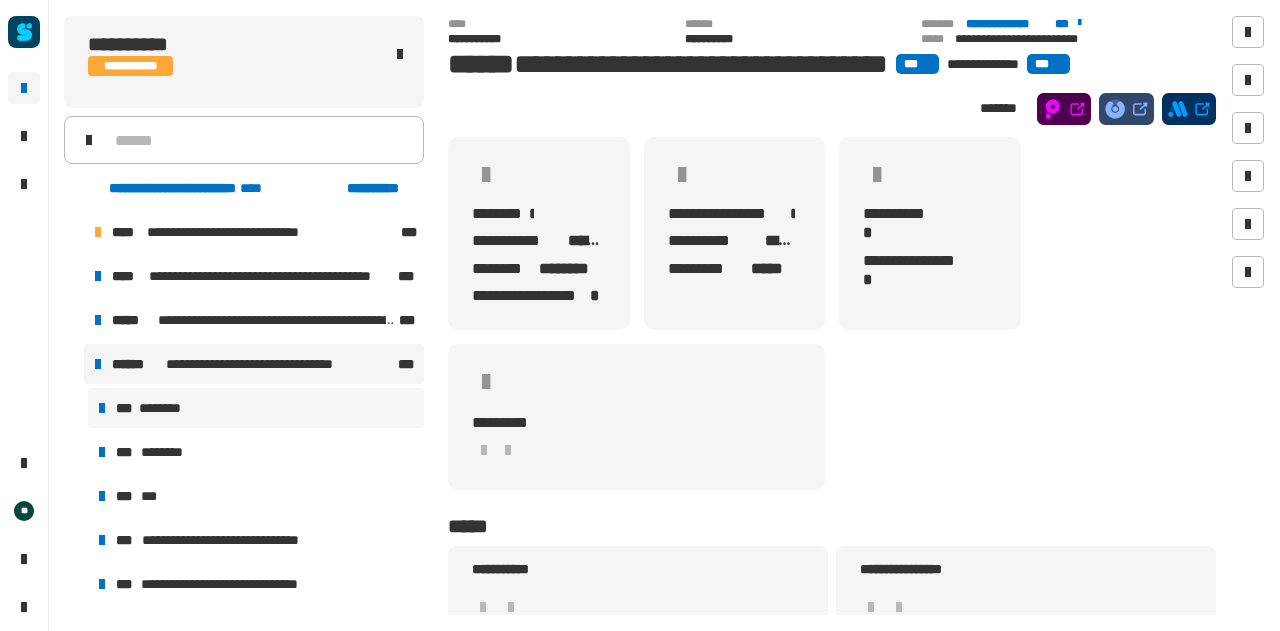 click on "*** ********" at bounding box center (256, 408) 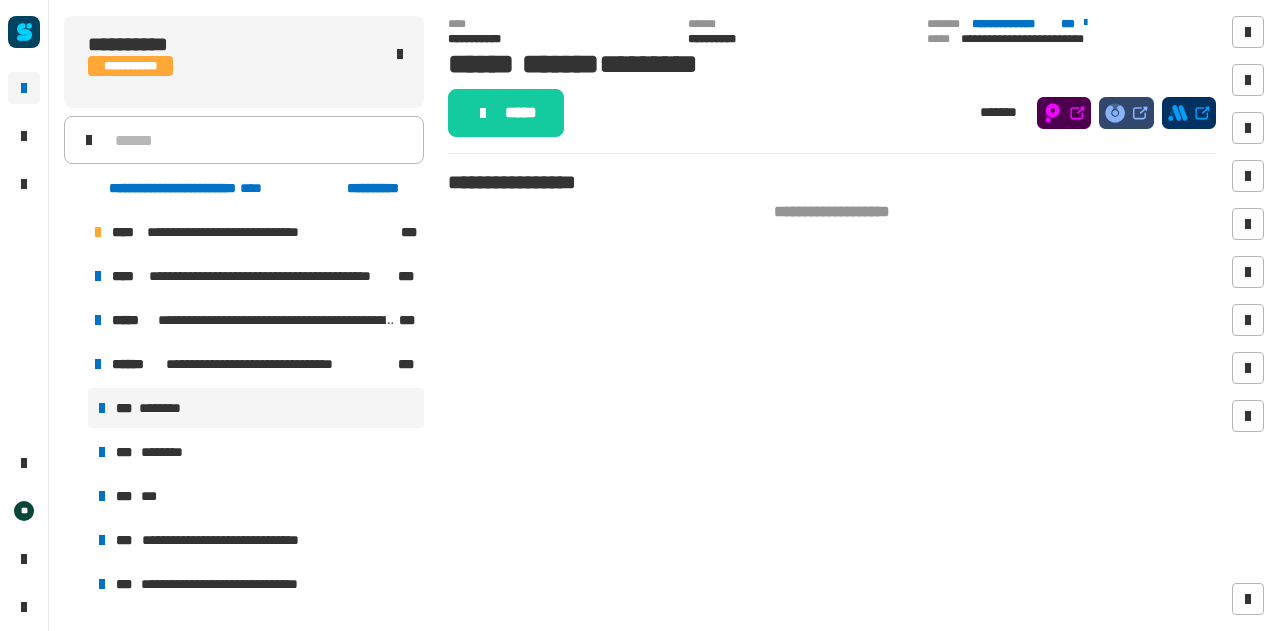 click on "**********" 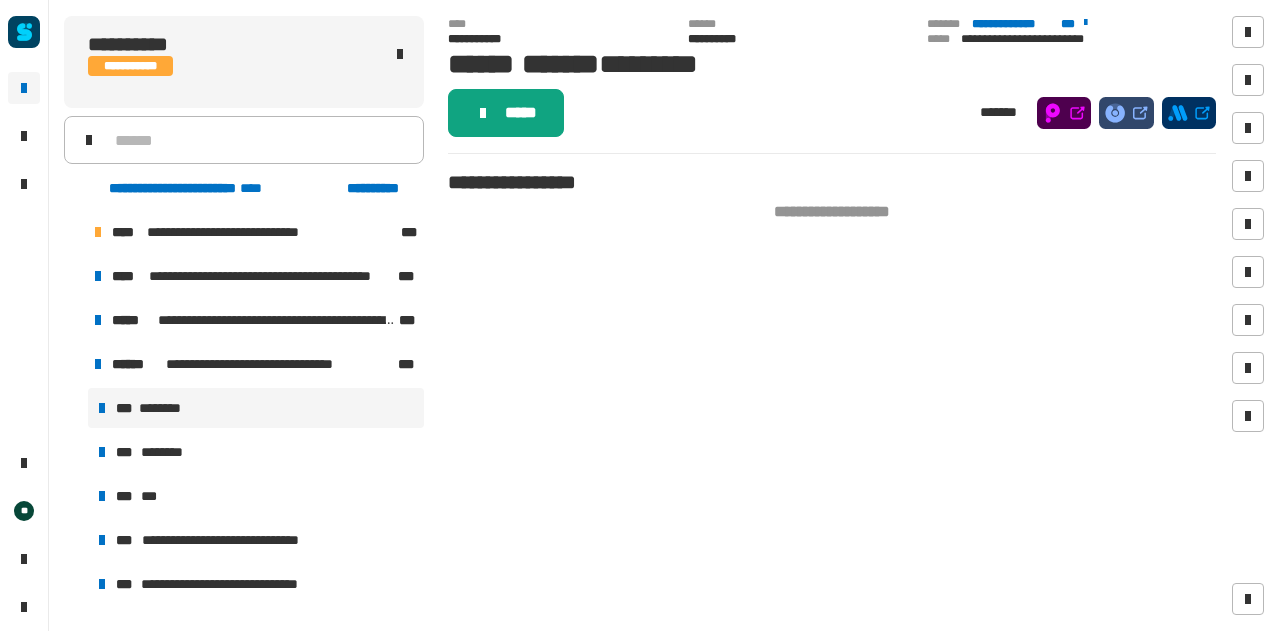 click on "*****" 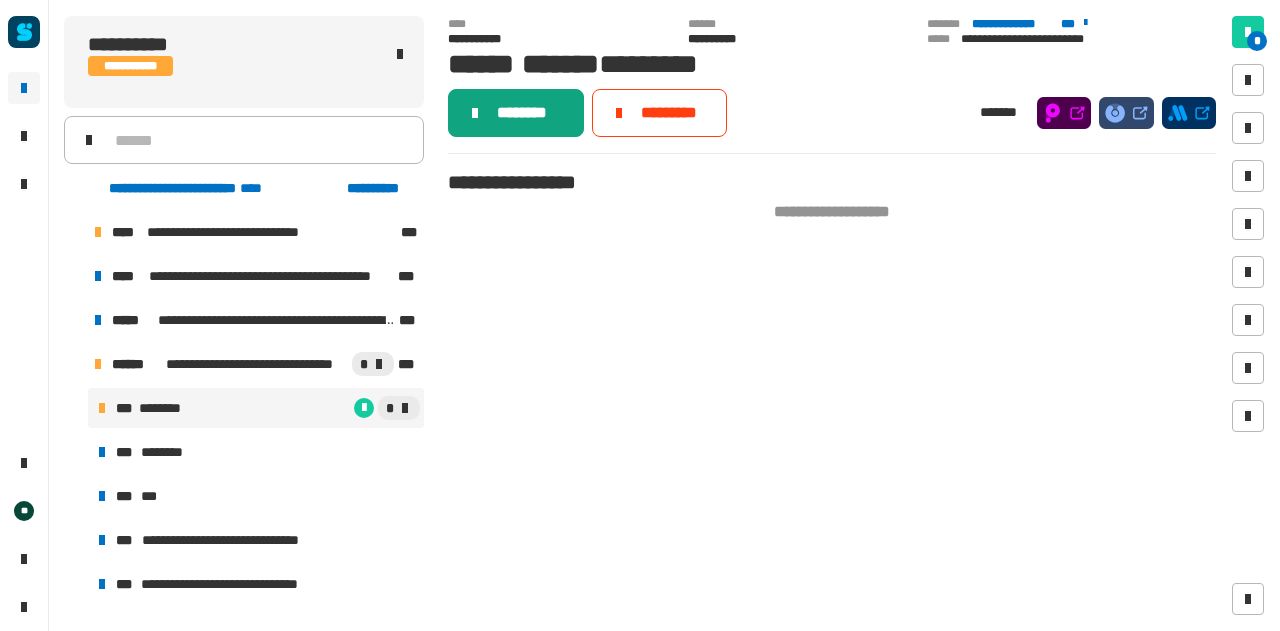 drag, startPoint x: 534, startPoint y: 127, endPoint x: 512, endPoint y: 125, distance: 22.090721 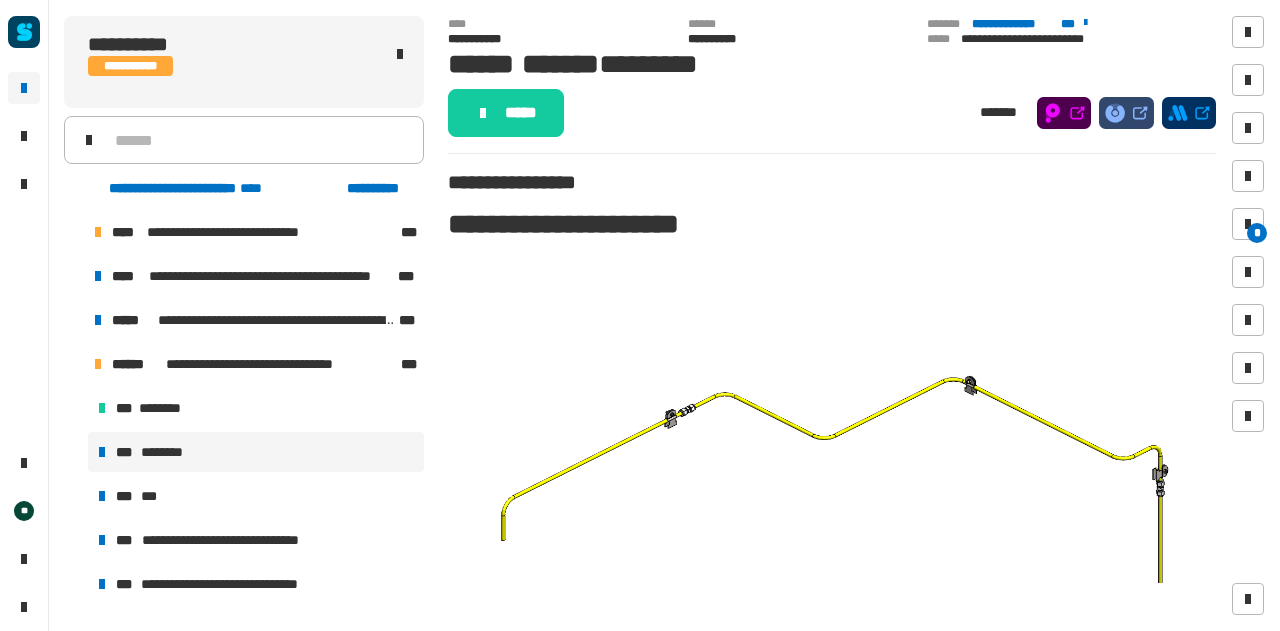 click on "*****" 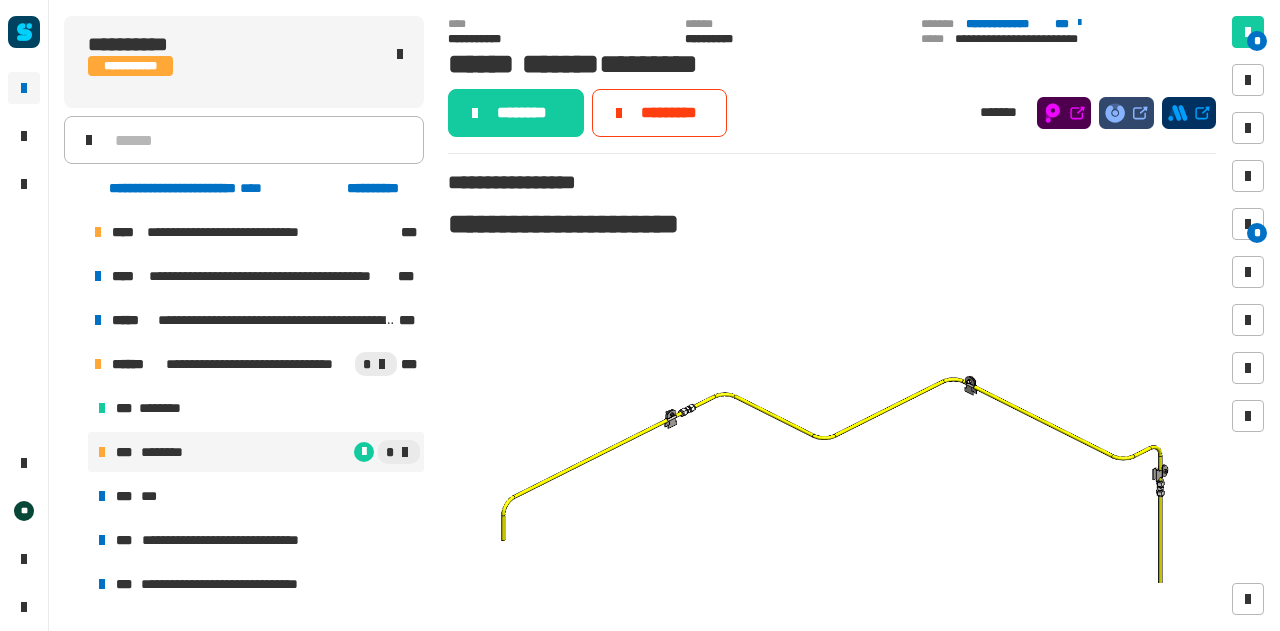 click on "* *" 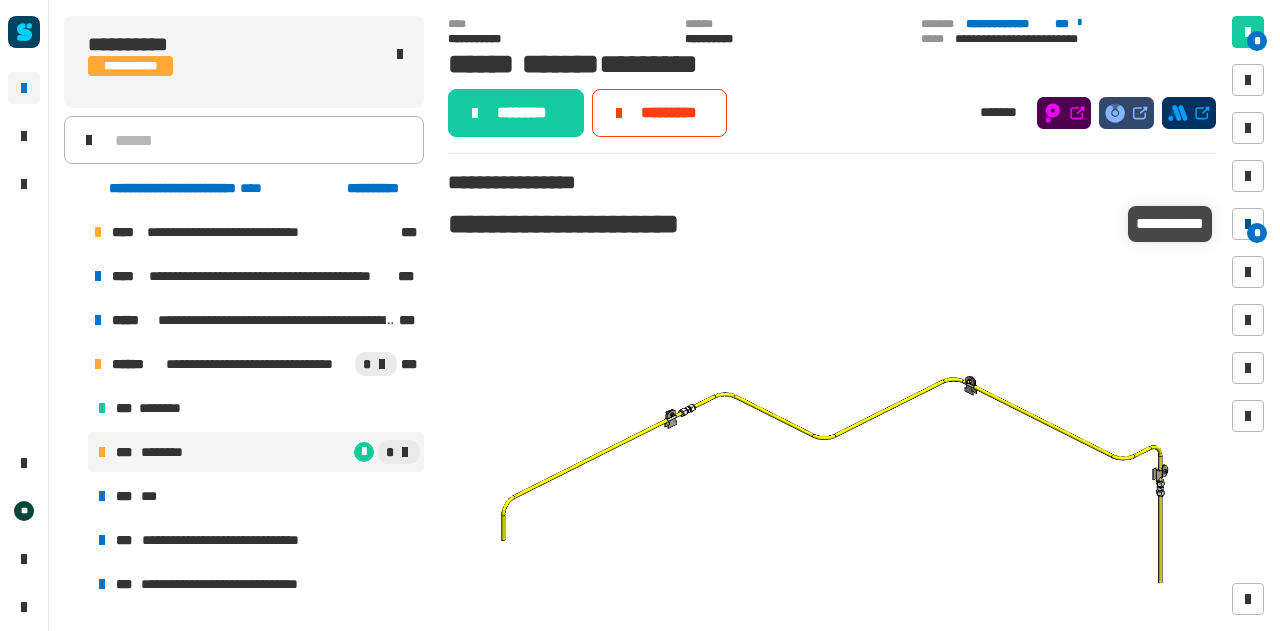 click at bounding box center [1248, 224] 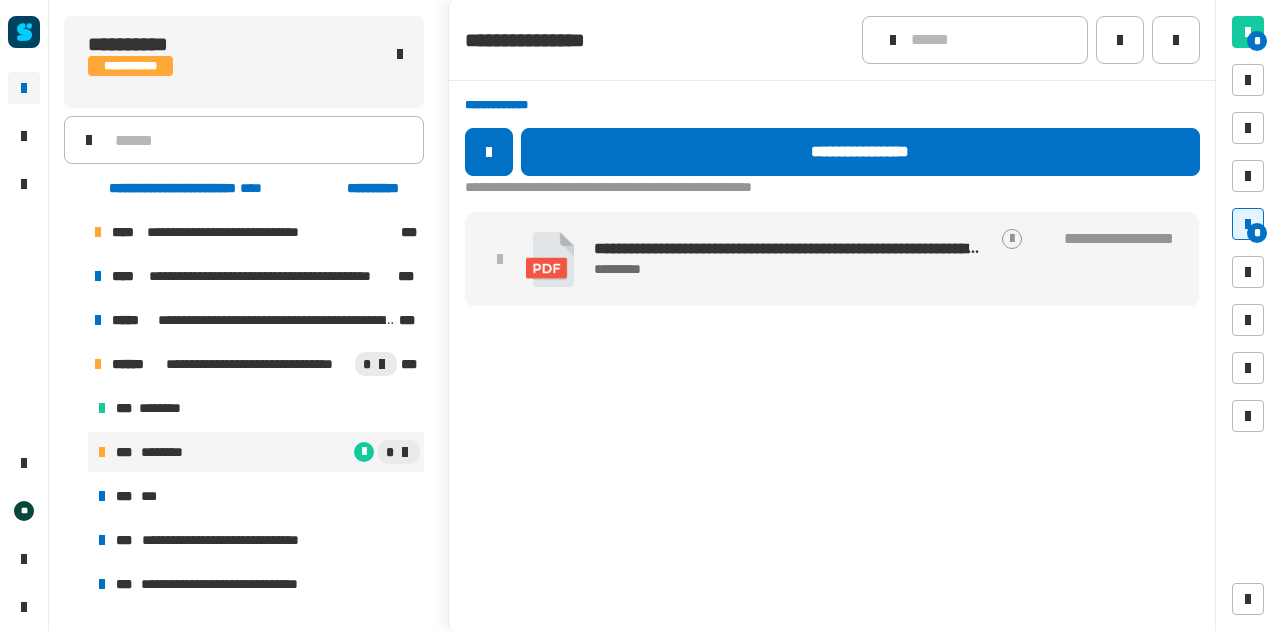 drag, startPoint x: 1246, startPoint y: 232, endPoint x: 1266, endPoint y: 240, distance: 21.540659 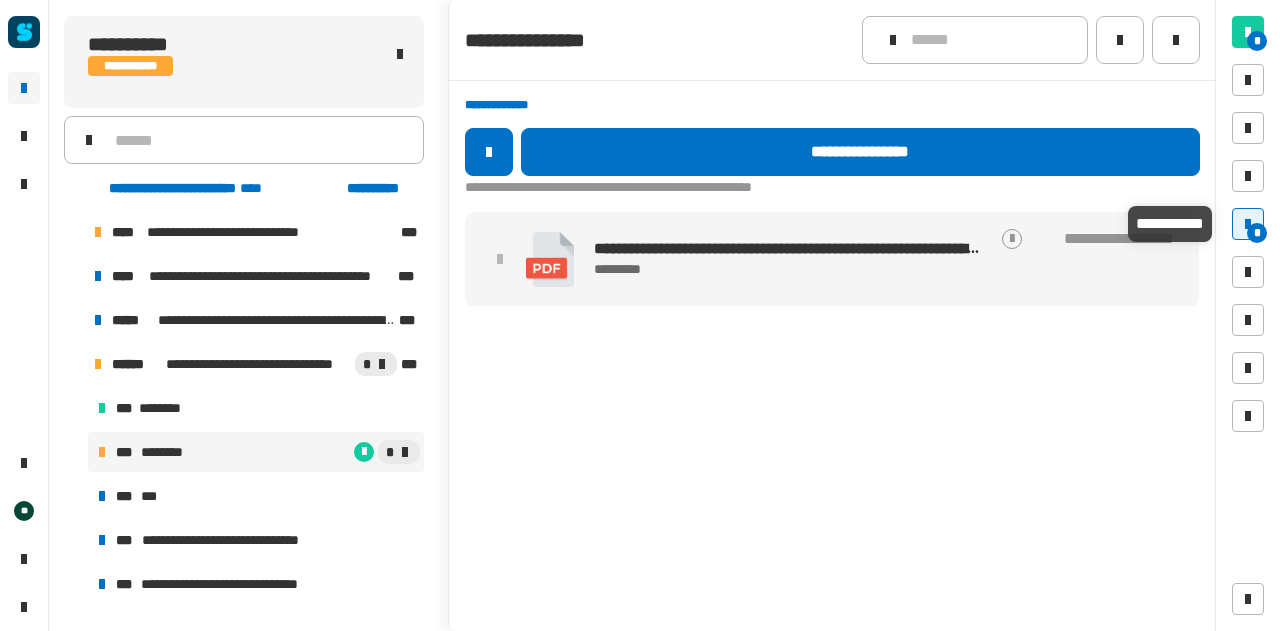 click at bounding box center (1248, 224) 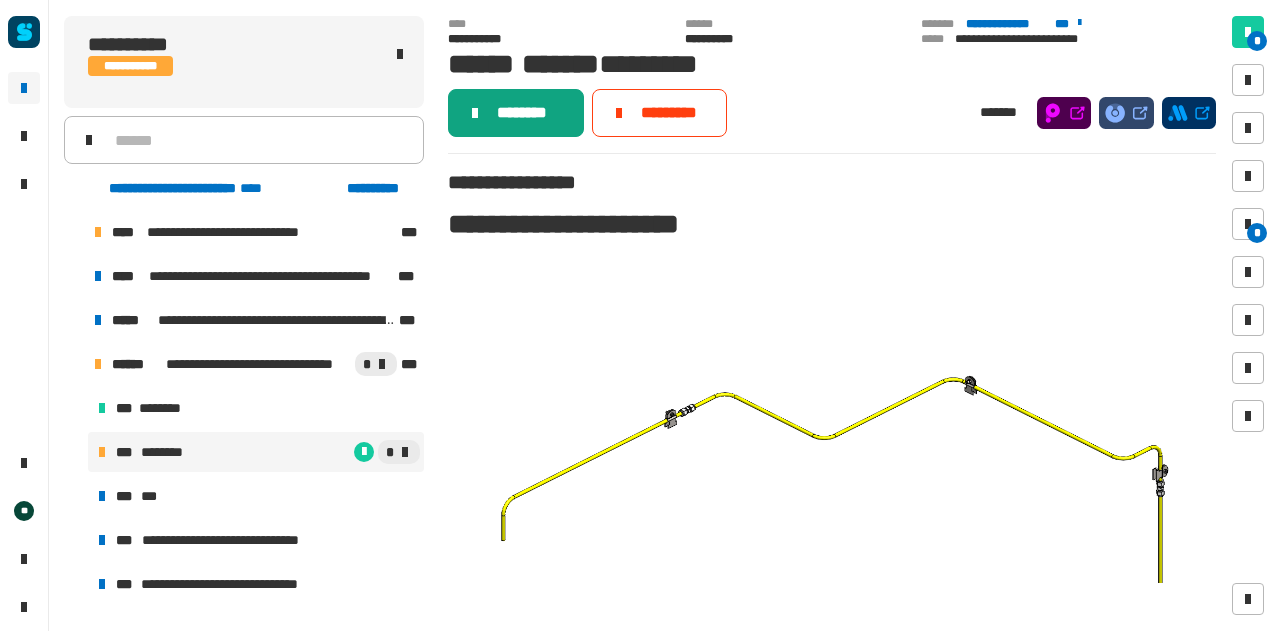 click on "********" 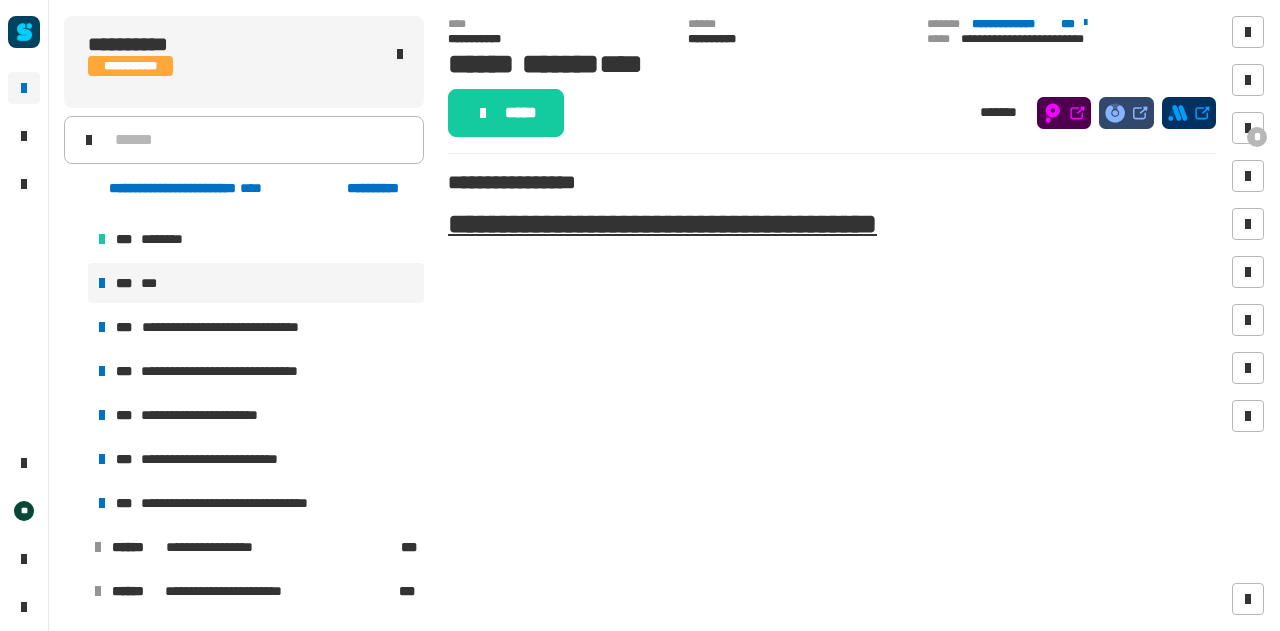 scroll, scrollTop: 215, scrollLeft: 0, axis: vertical 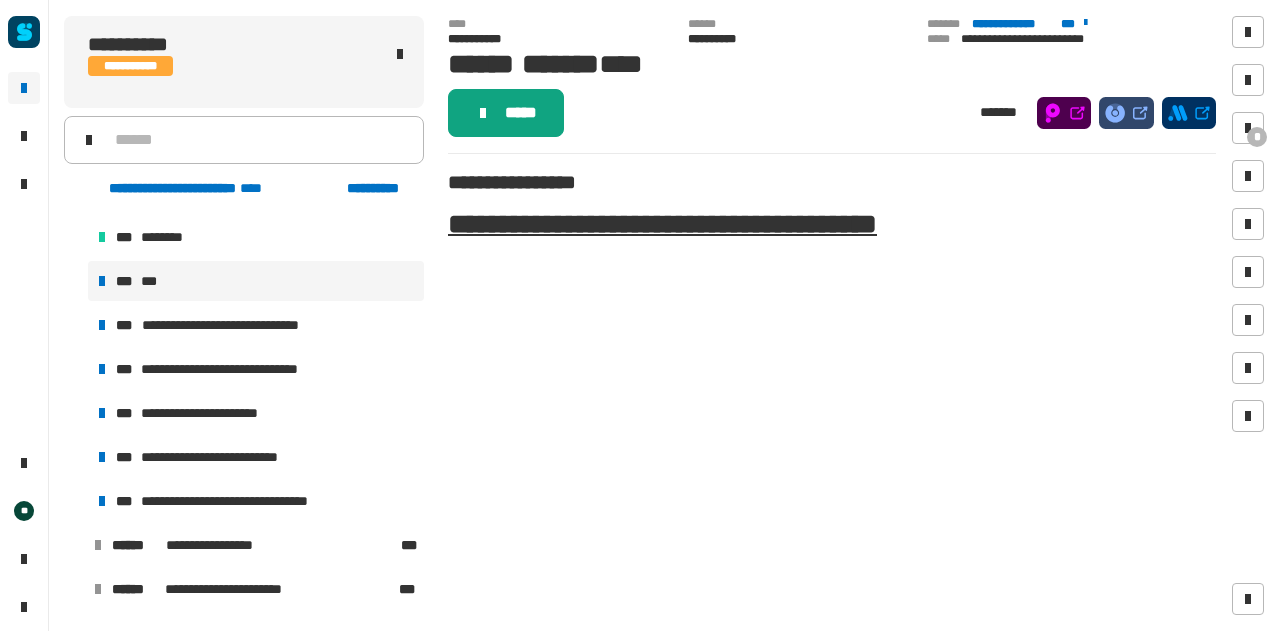 click on "*****" 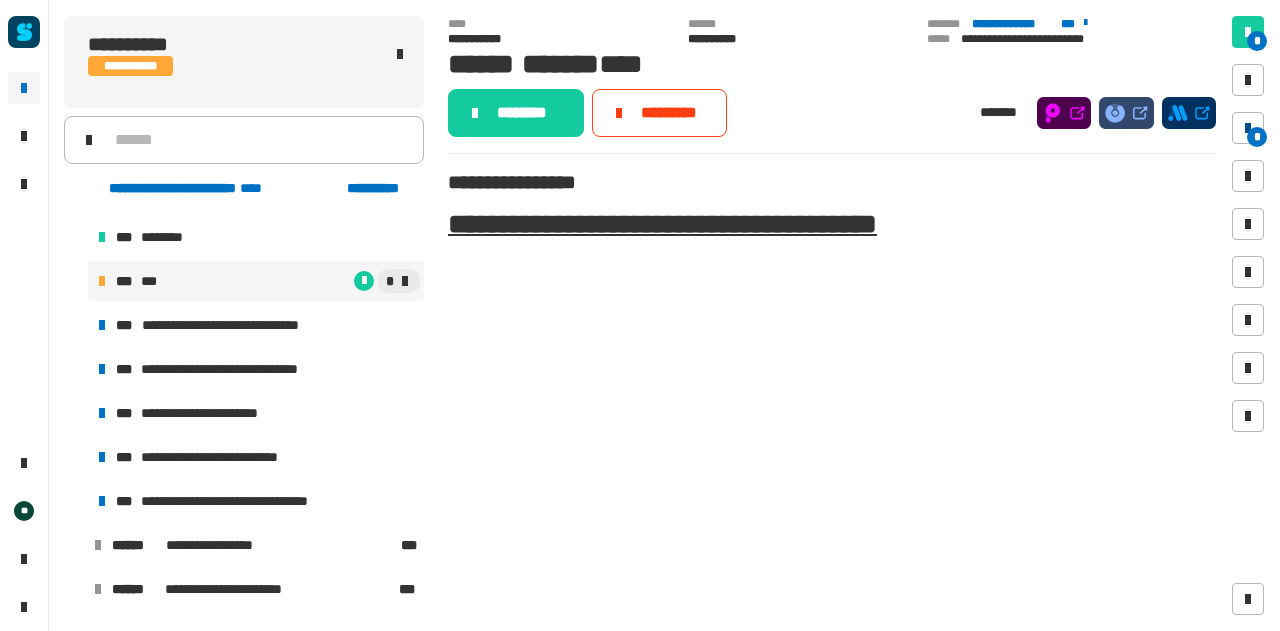 click on "*" at bounding box center [1248, 128] 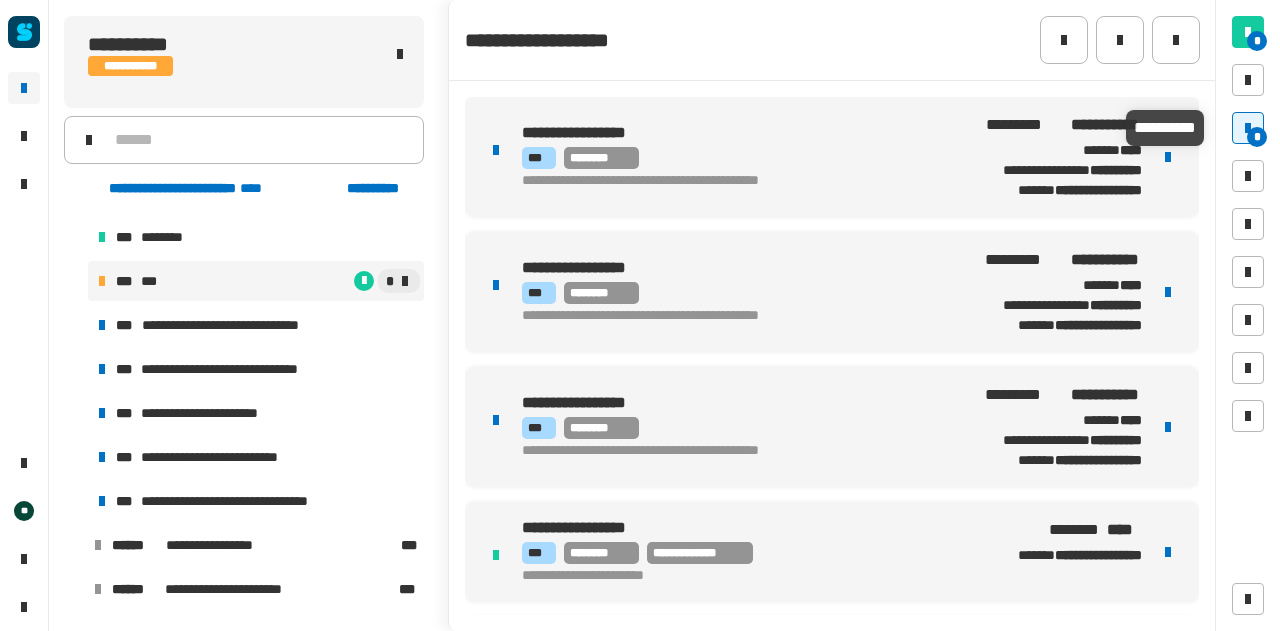 click on "*" at bounding box center (1248, 128) 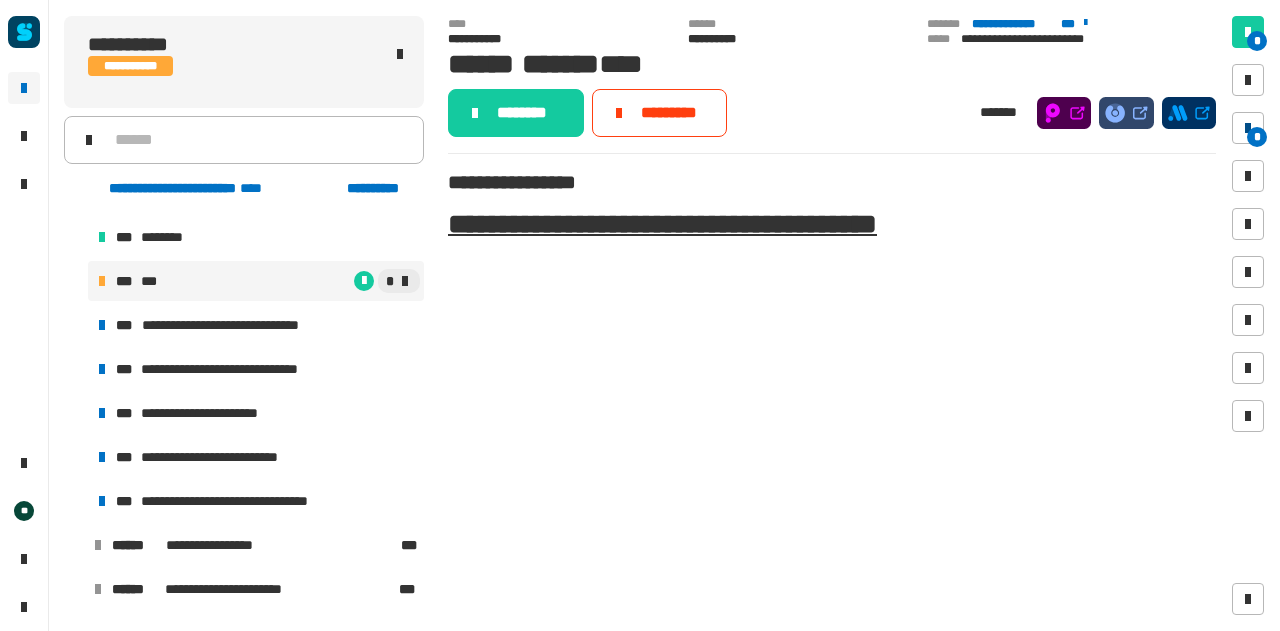 click at bounding box center (1248, 128) 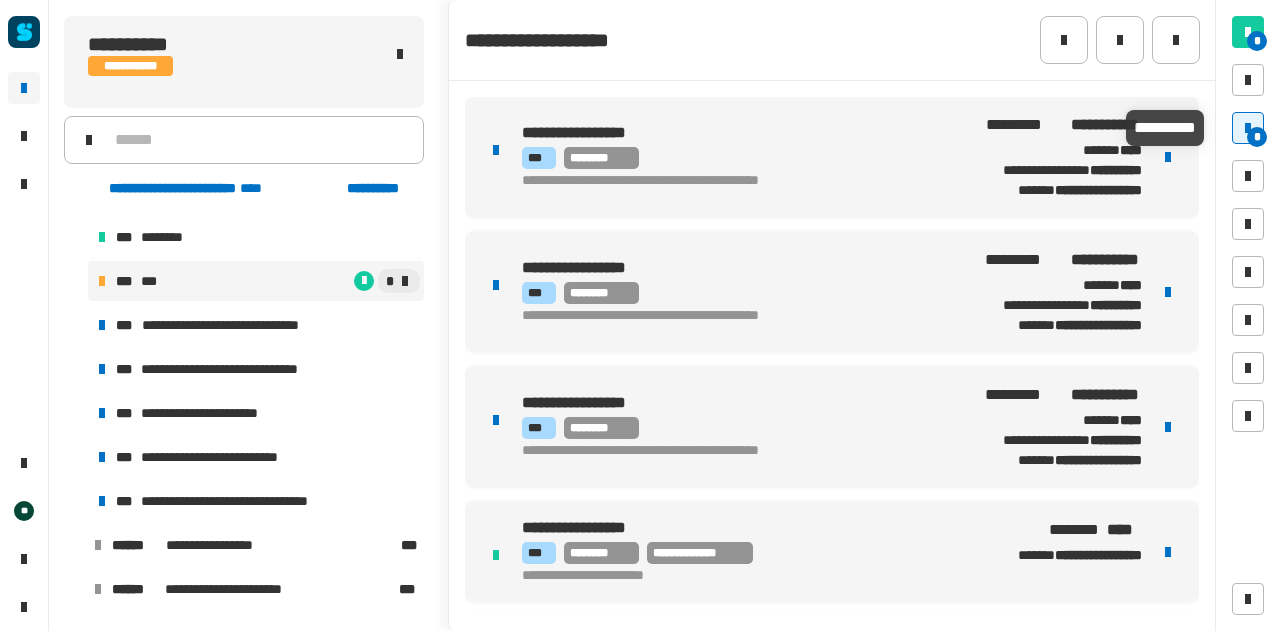 click on "*" at bounding box center (1257, 137) 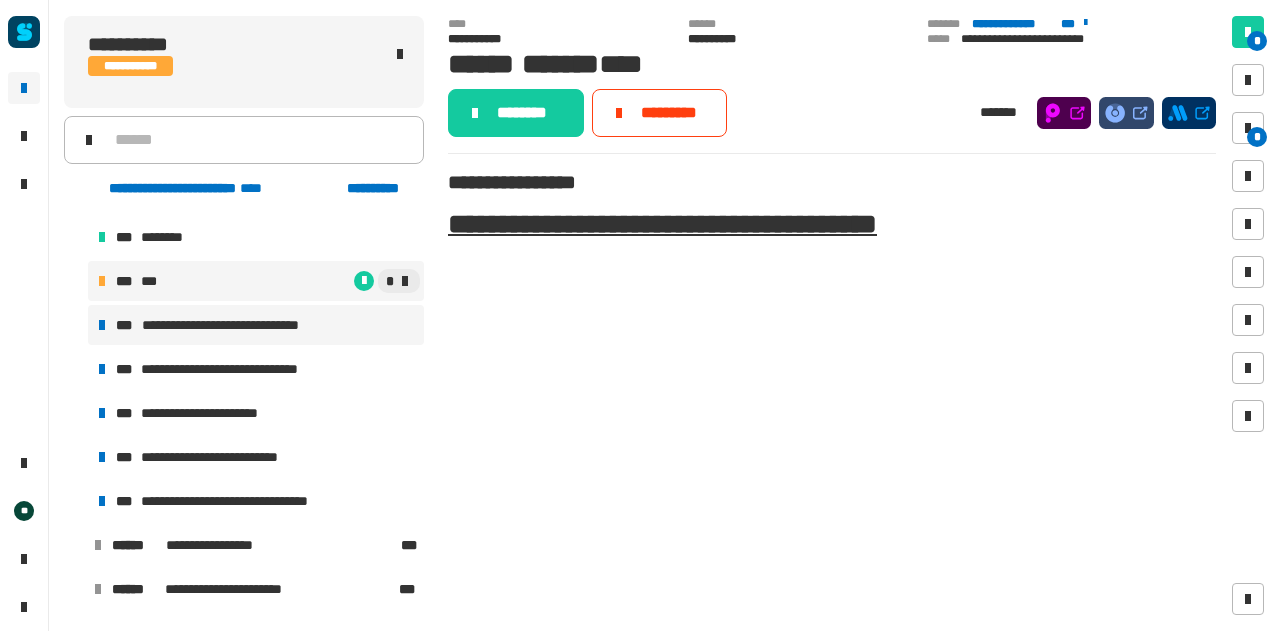click on "**********" at bounding box center [248, 325] 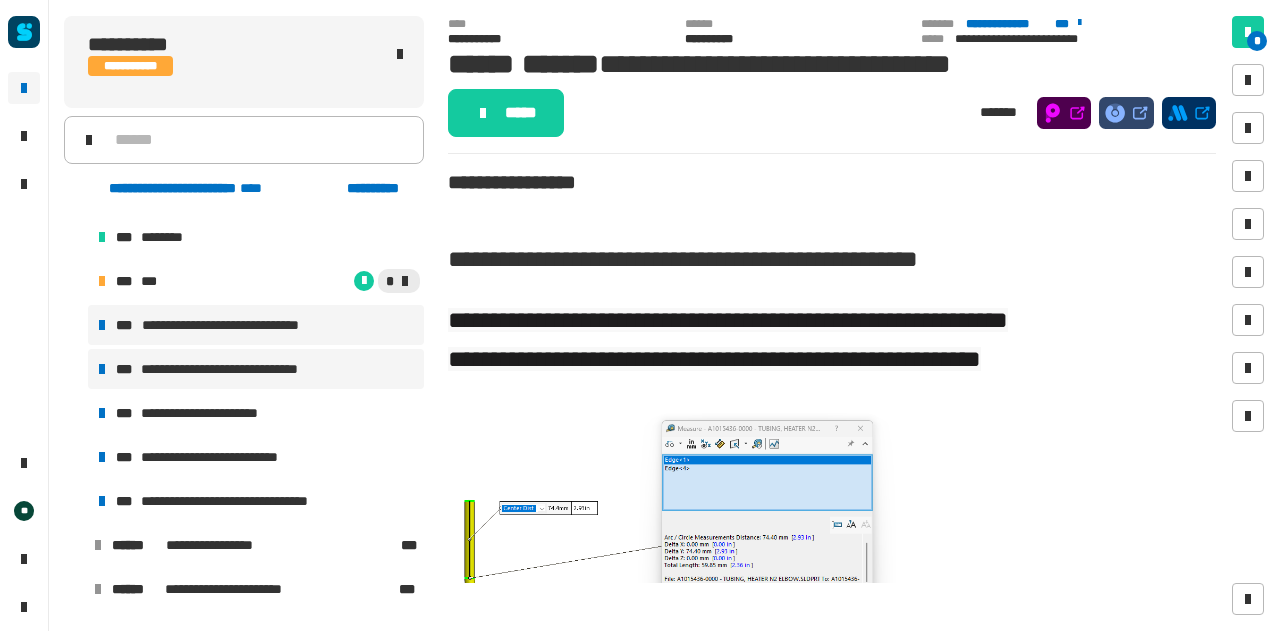 click on "**********" at bounding box center [246, 369] 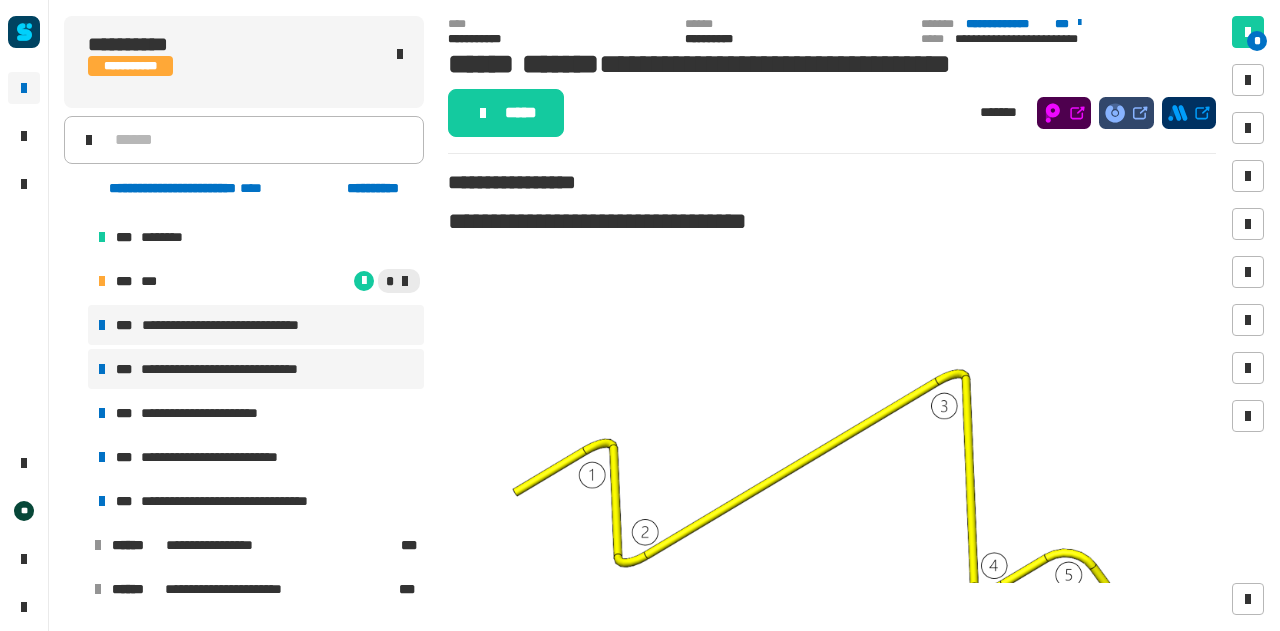 click on "**********" at bounding box center (256, 325) 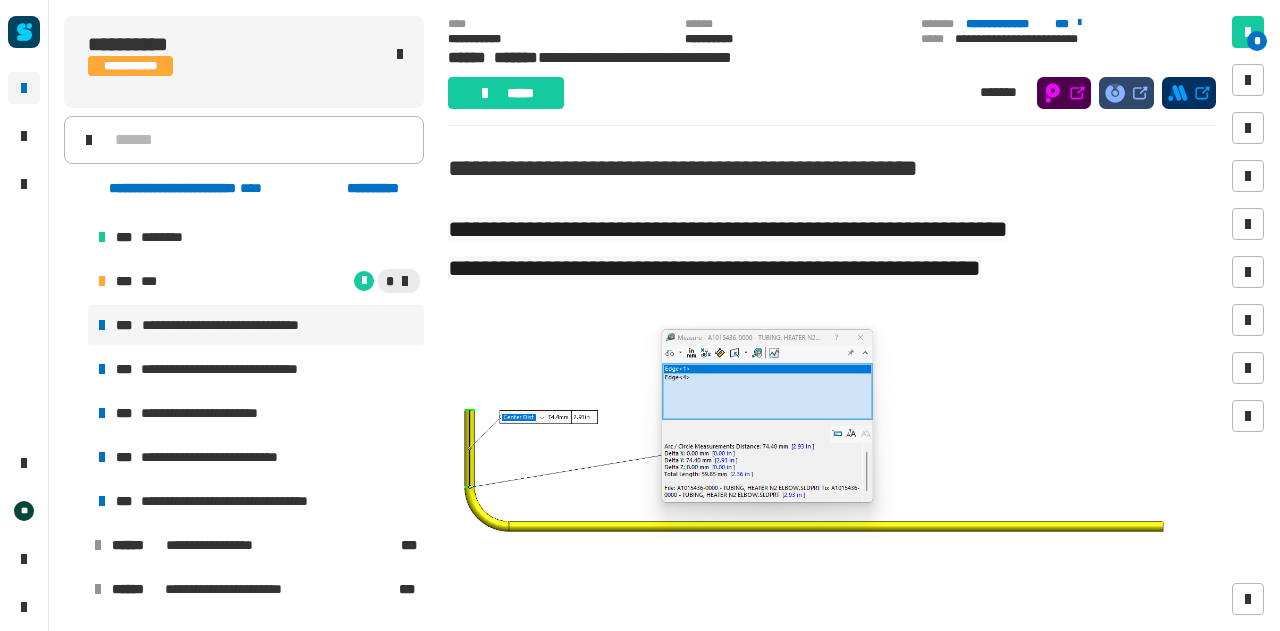 scroll, scrollTop: 0, scrollLeft: 0, axis: both 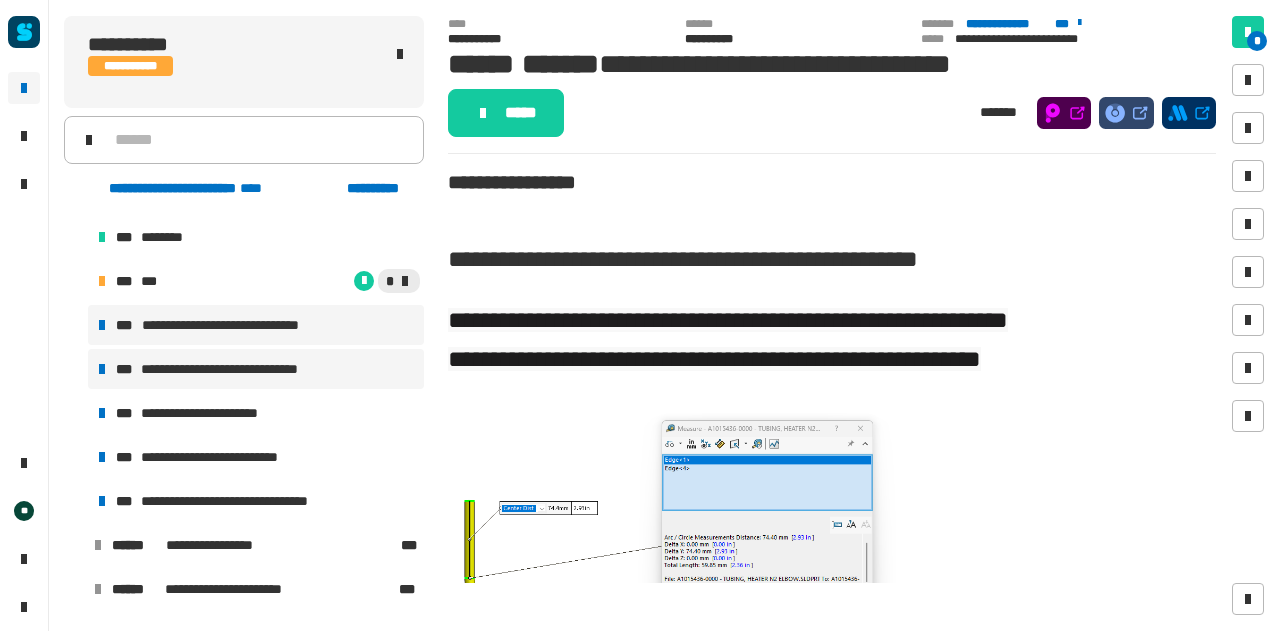 click on "**********" at bounding box center [246, 369] 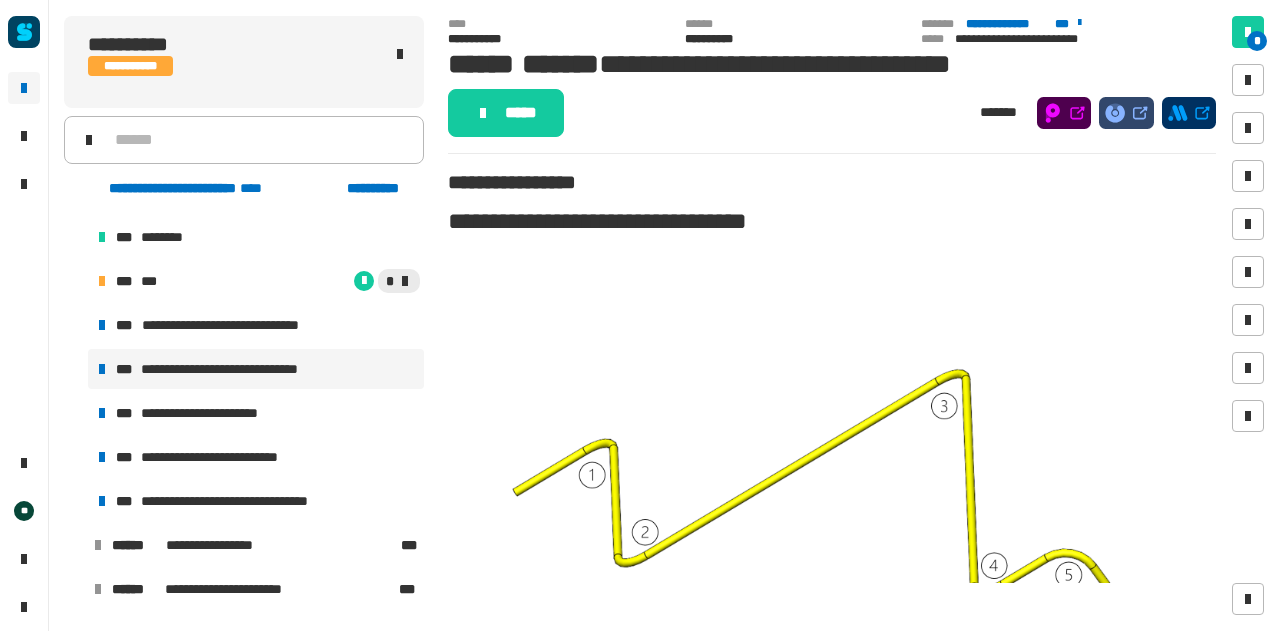 click 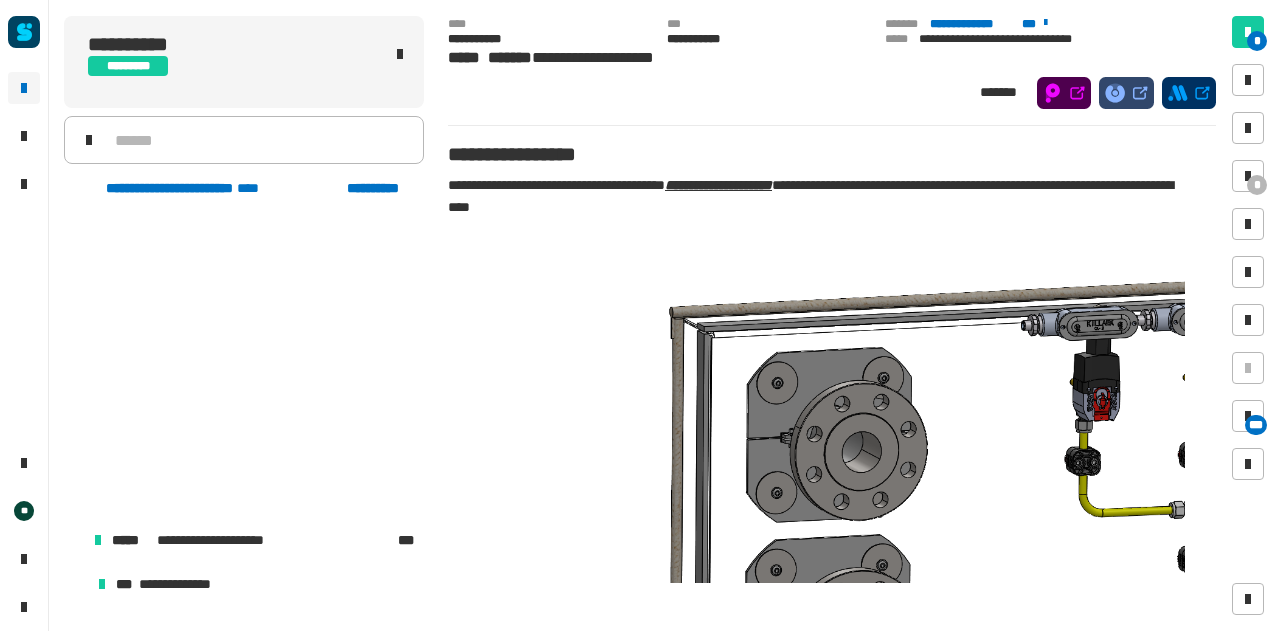 scroll, scrollTop: 0, scrollLeft: 0, axis: both 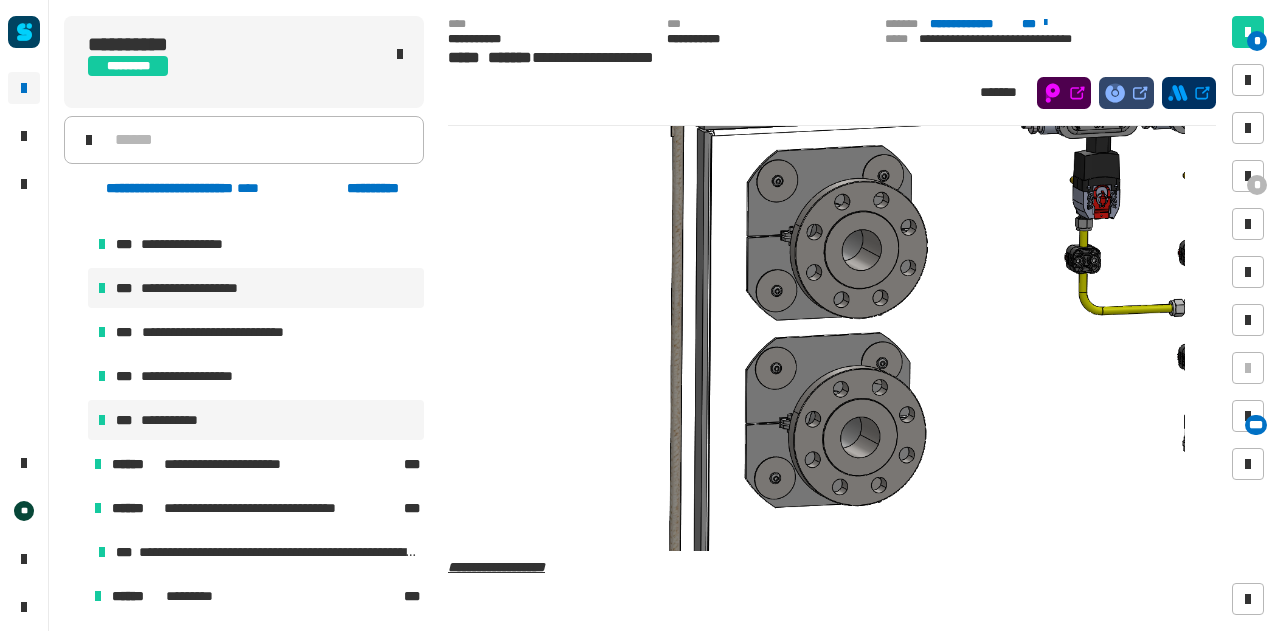 click on "**********" at bounding box center [256, 420] 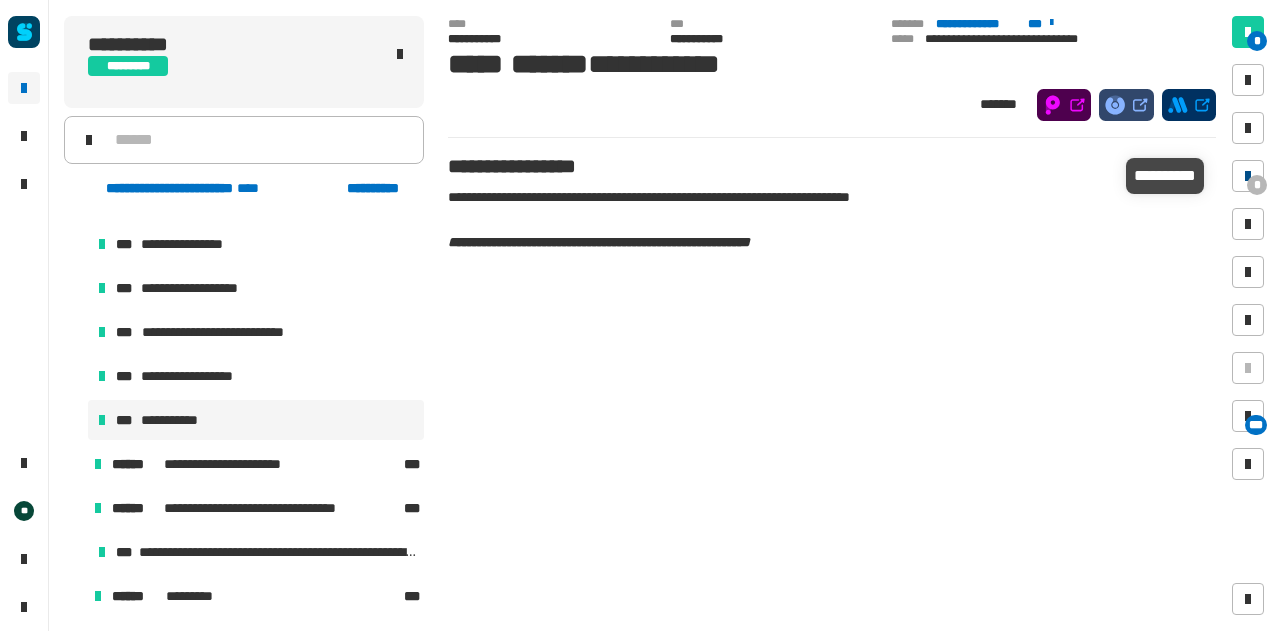 click on "*" at bounding box center (1248, 176) 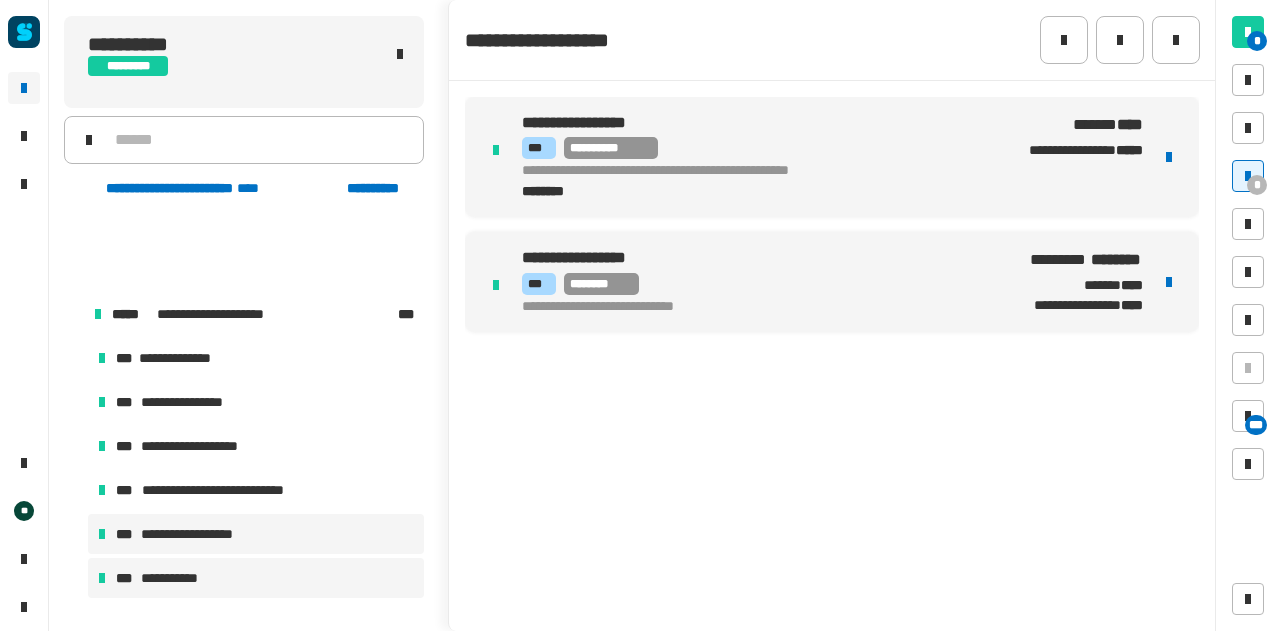 scroll, scrollTop: 384, scrollLeft: 0, axis: vertical 